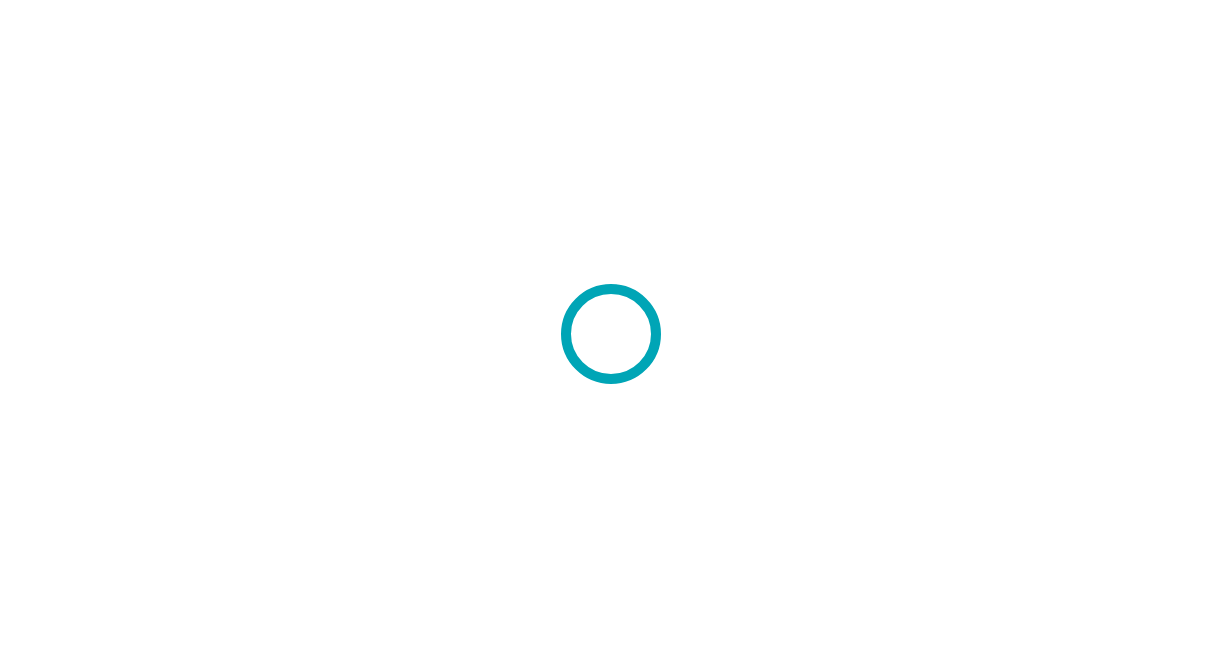 scroll, scrollTop: 0, scrollLeft: 0, axis: both 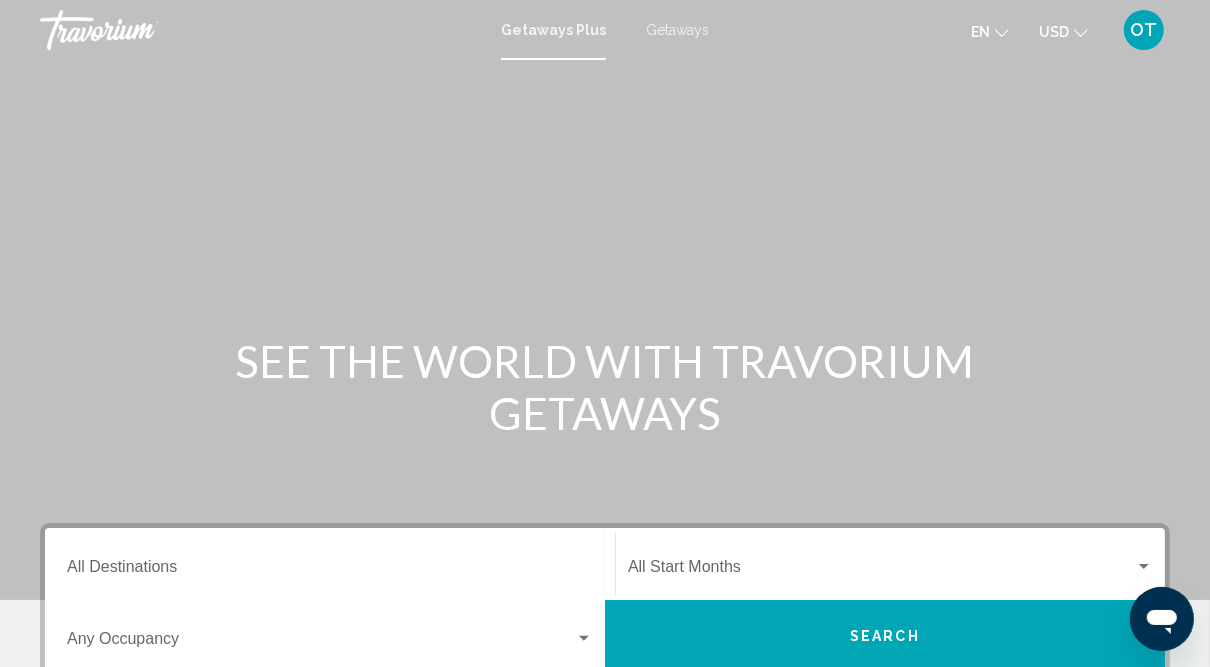 click on "Getaways" at bounding box center [677, 30] 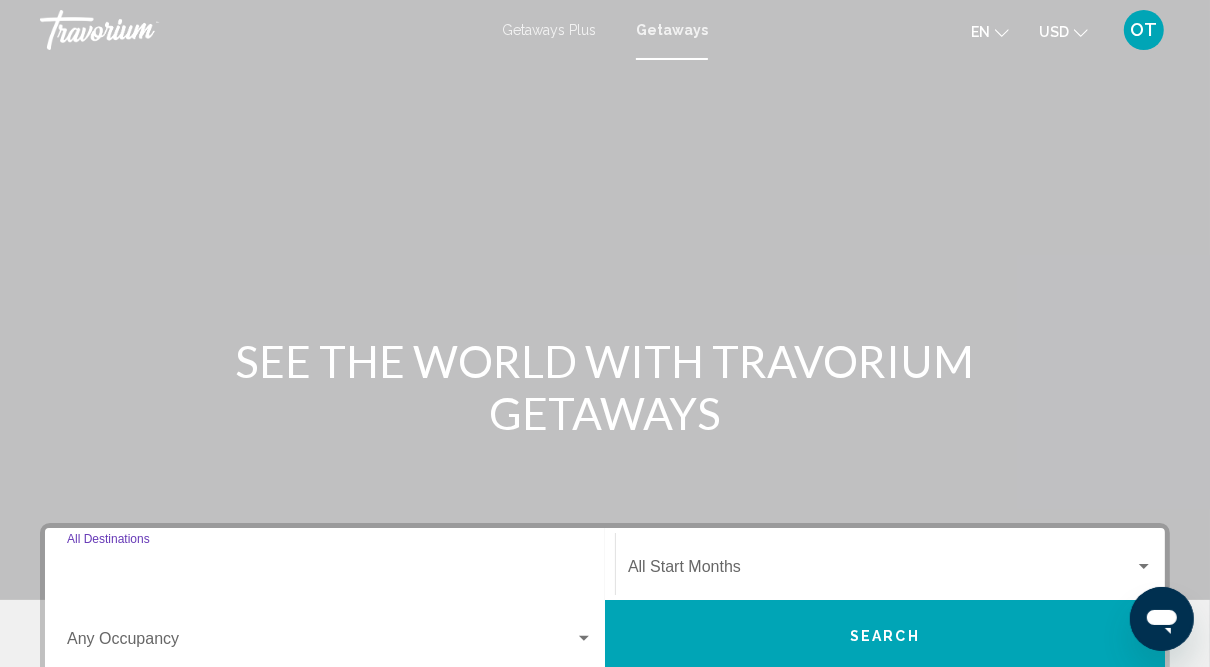 click on "Destination All Destinations" at bounding box center (330, 571) 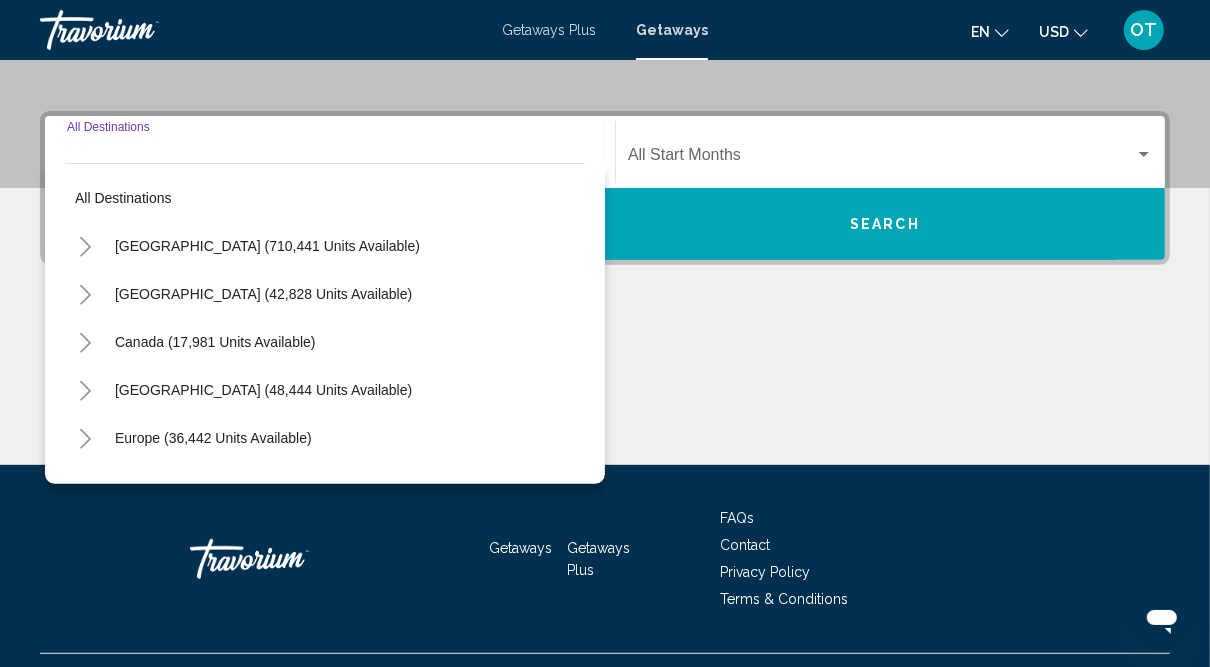 scroll, scrollTop: 453, scrollLeft: 0, axis: vertical 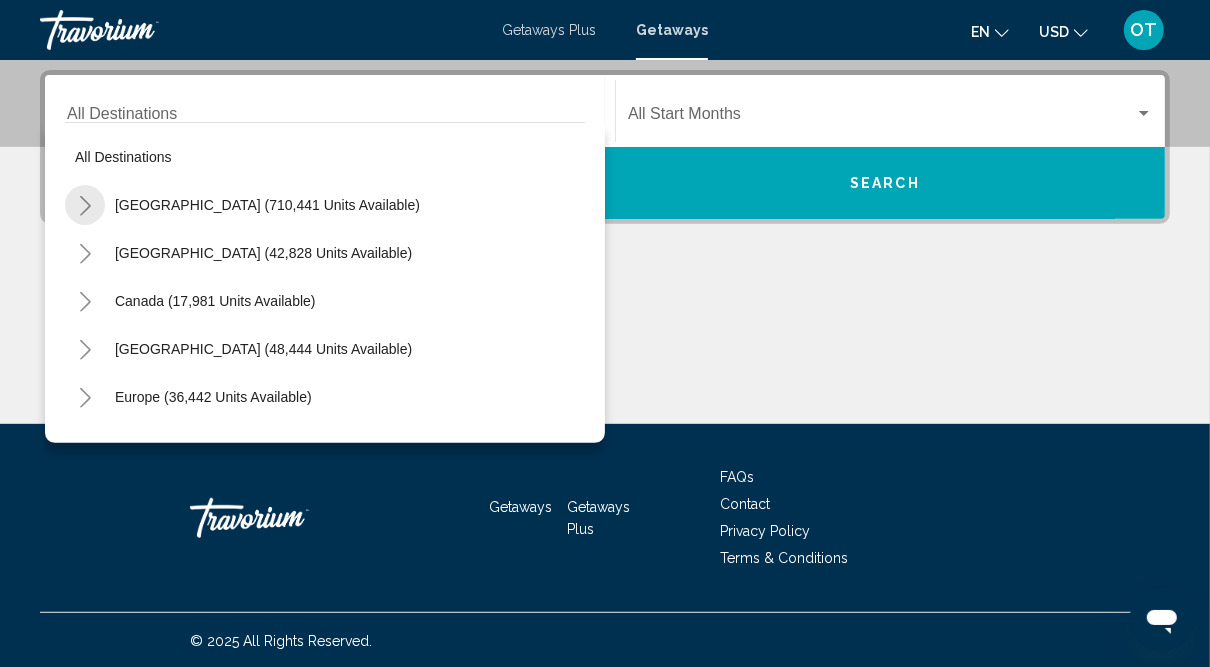 click 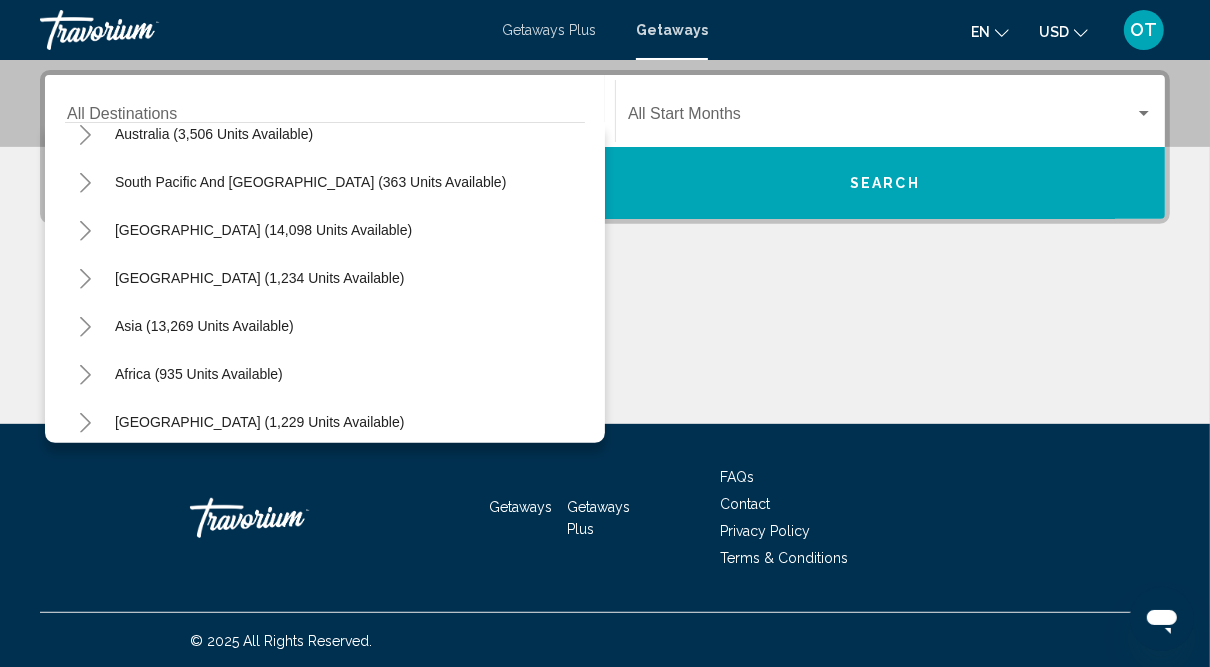 scroll, scrollTop: 2483, scrollLeft: 0, axis: vertical 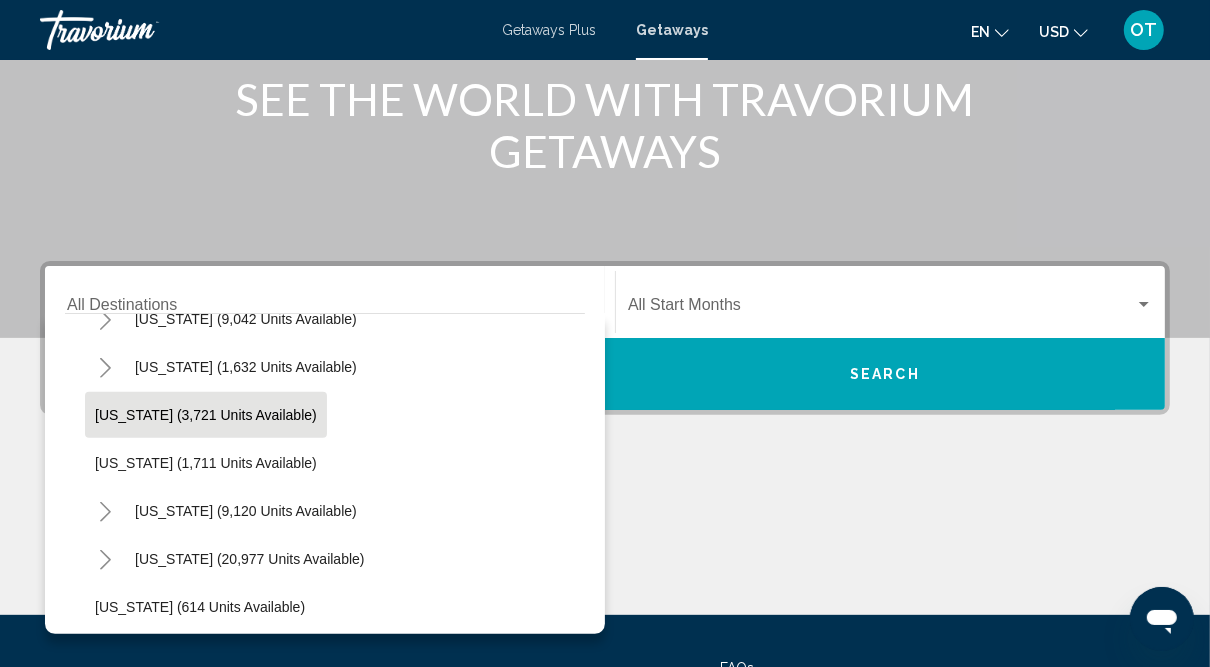 click on "[US_STATE] (3,721 units available)" 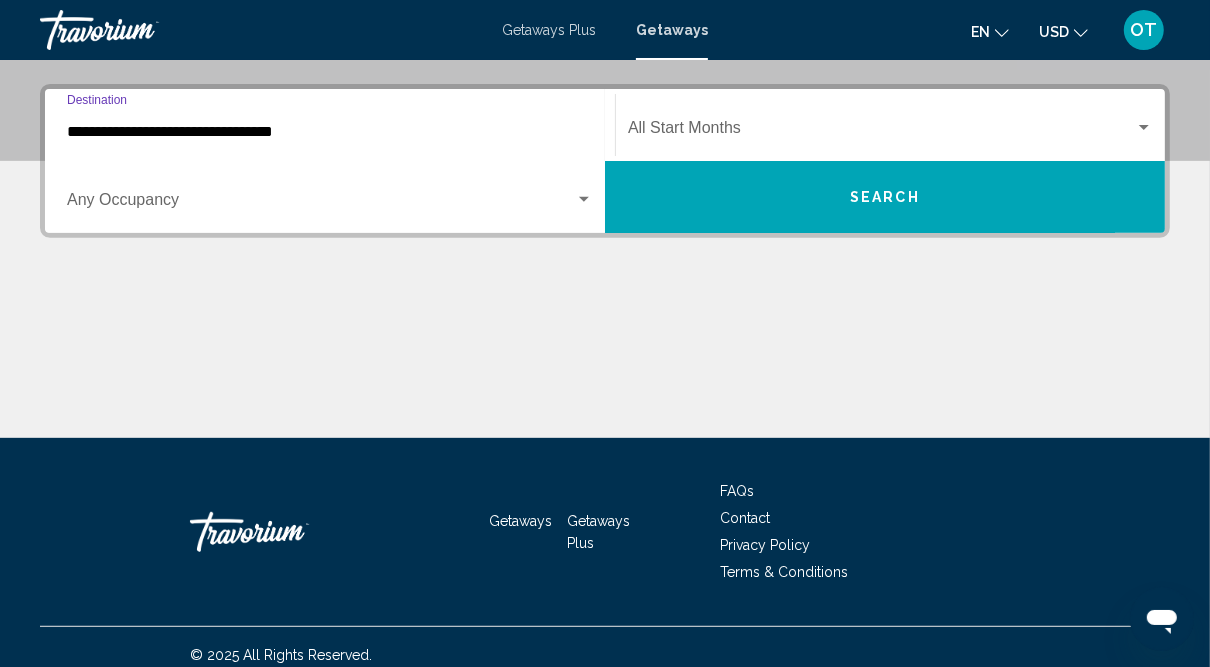 scroll, scrollTop: 453, scrollLeft: 0, axis: vertical 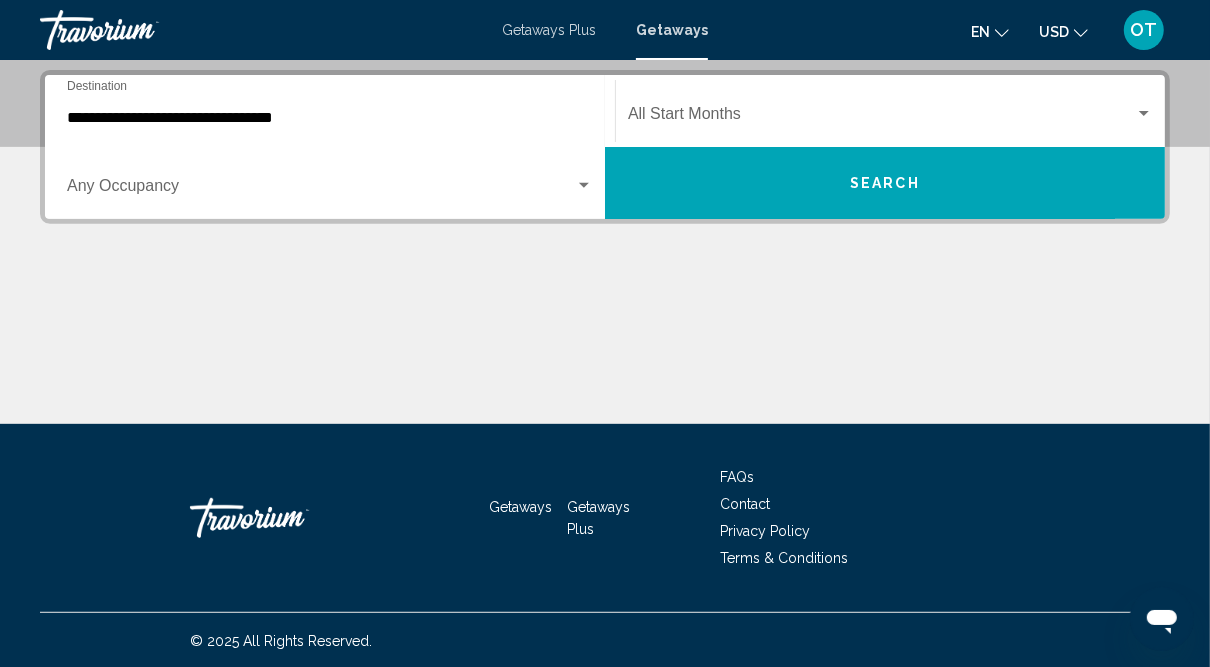 click on "Start Month All Start Months" 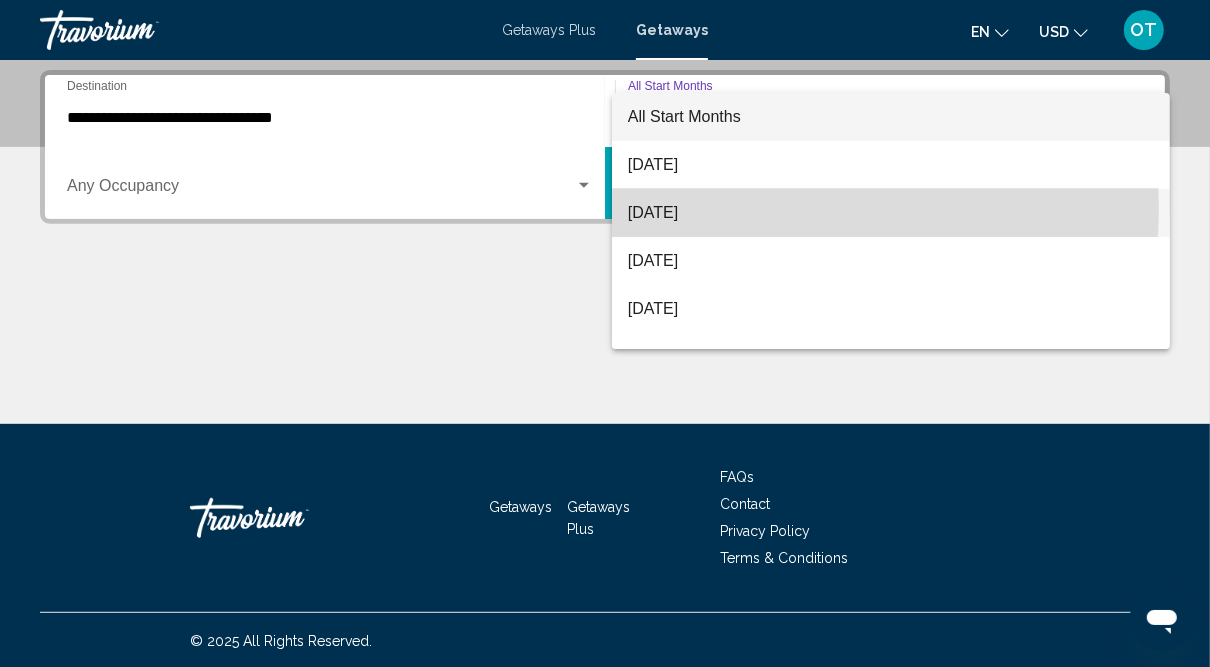 click on "[DATE]" at bounding box center (891, 213) 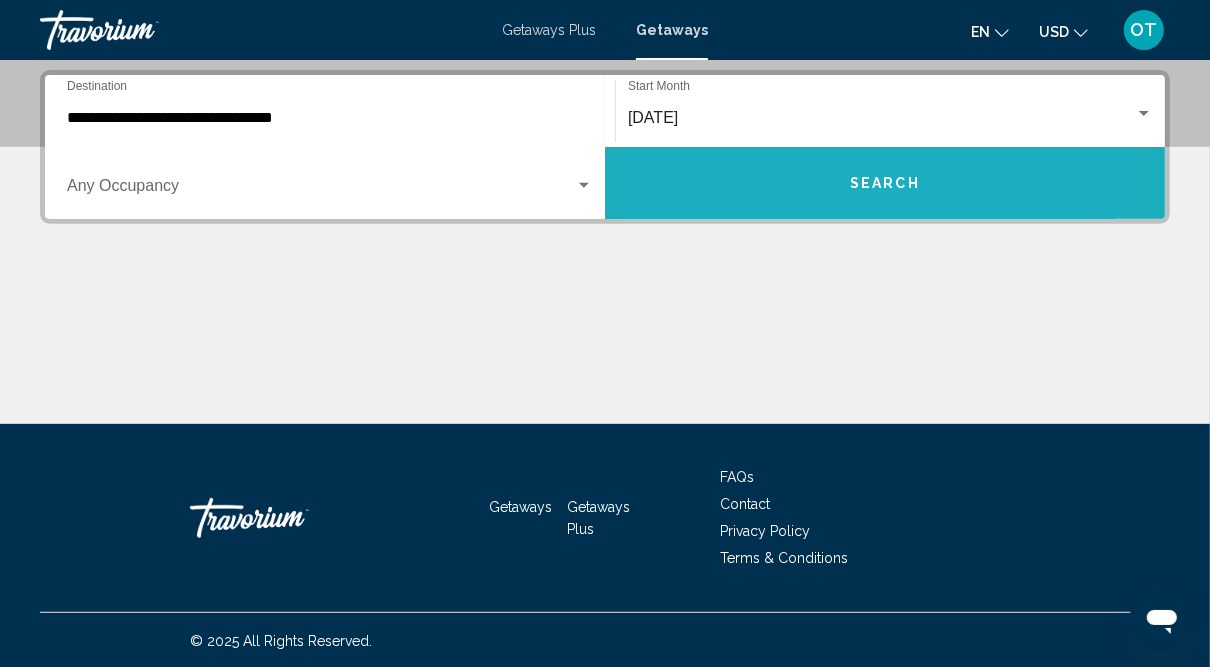 click on "Search" at bounding box center [885, 183] 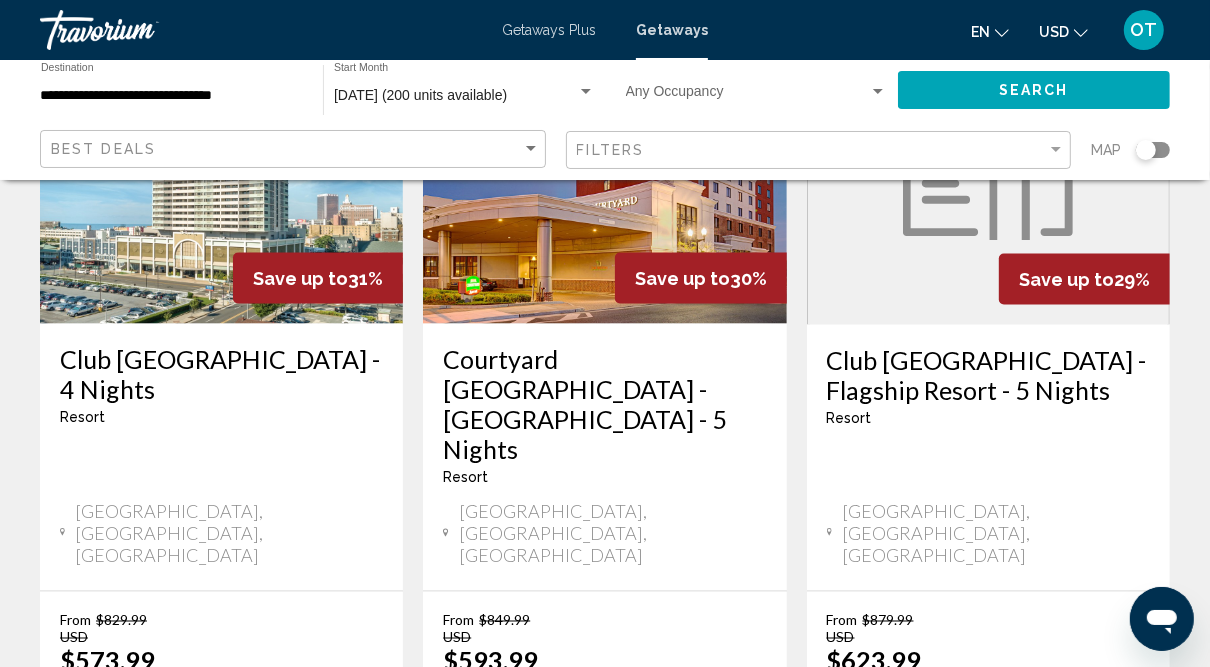scroll, scrollTop: 1920, scrollLeft: 0, axis: vertical 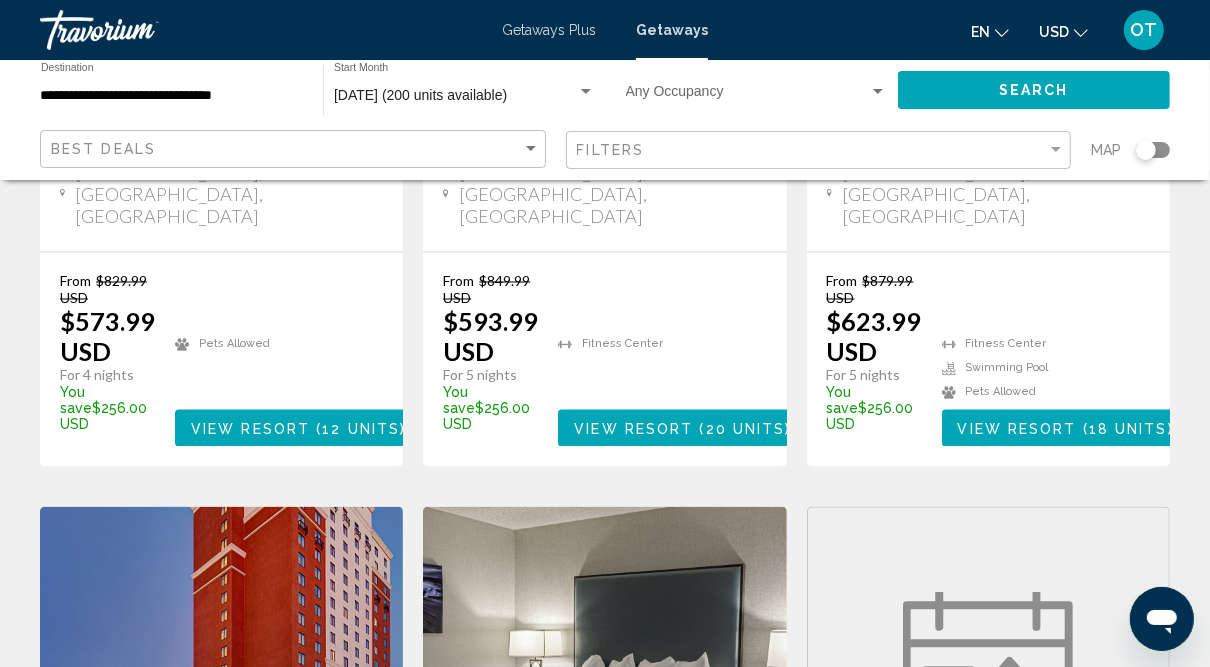click at bounding box center (604, 667) 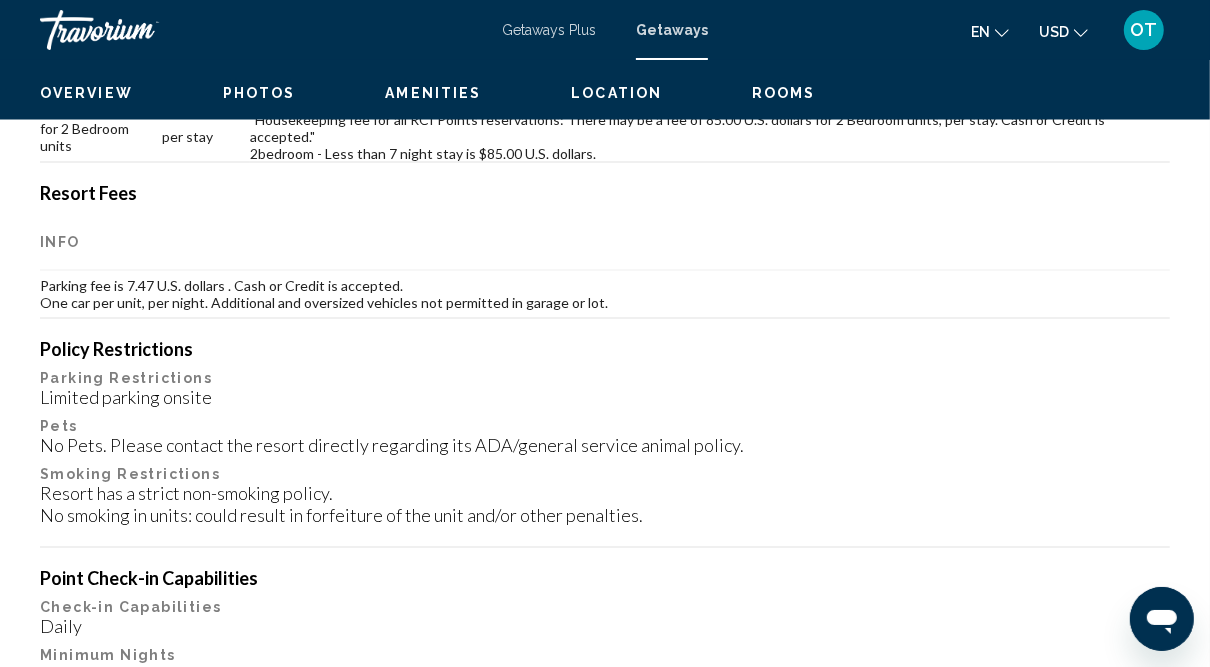 scroll, scrollTop: 233, scrollLeft: 0, axis: vertical 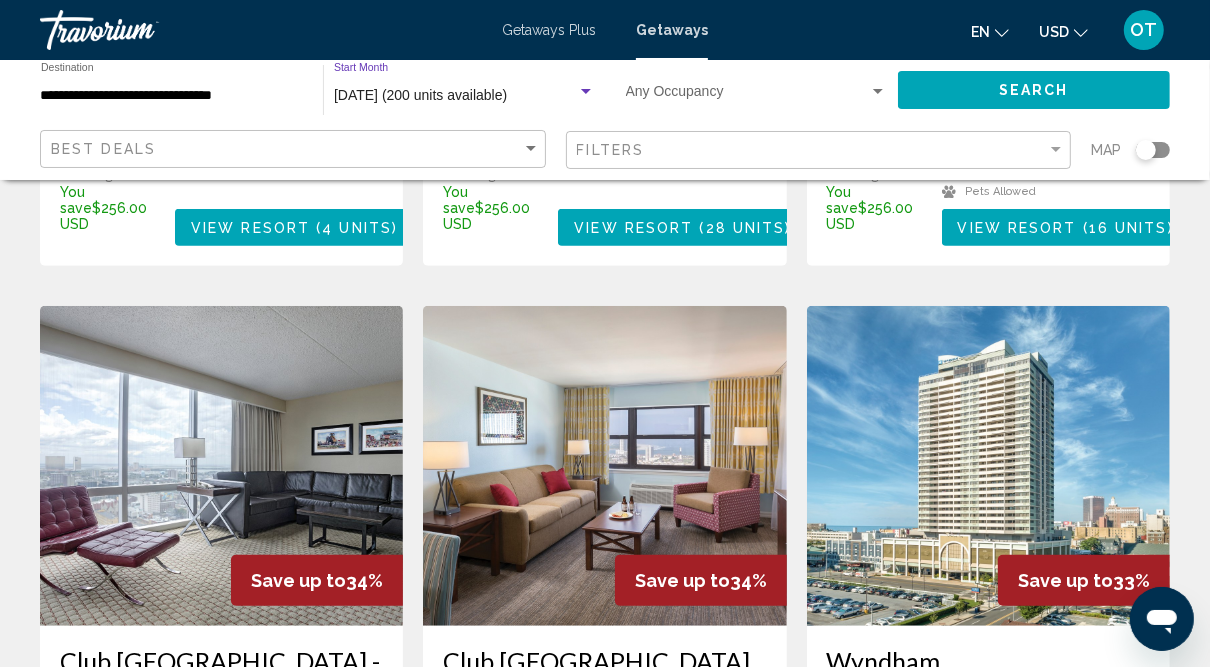 click on "[DATE] (200 units available)" at bounding box center [420, 95] 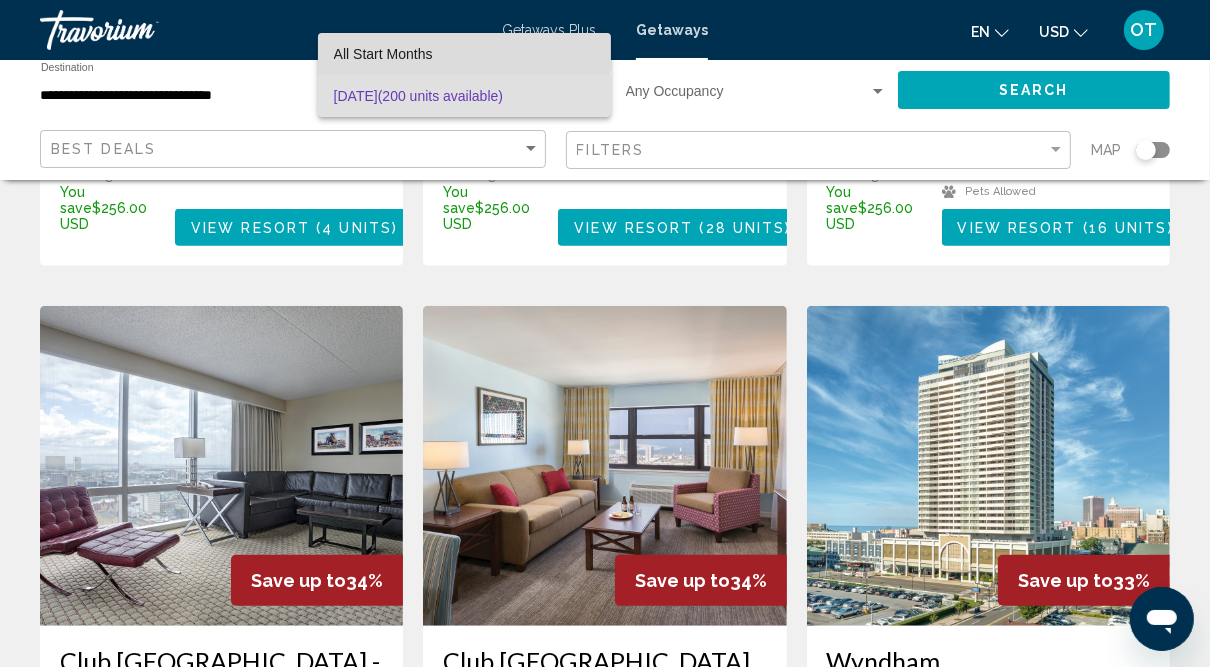 click on "All Start Months" at bounding box center [383, 54] 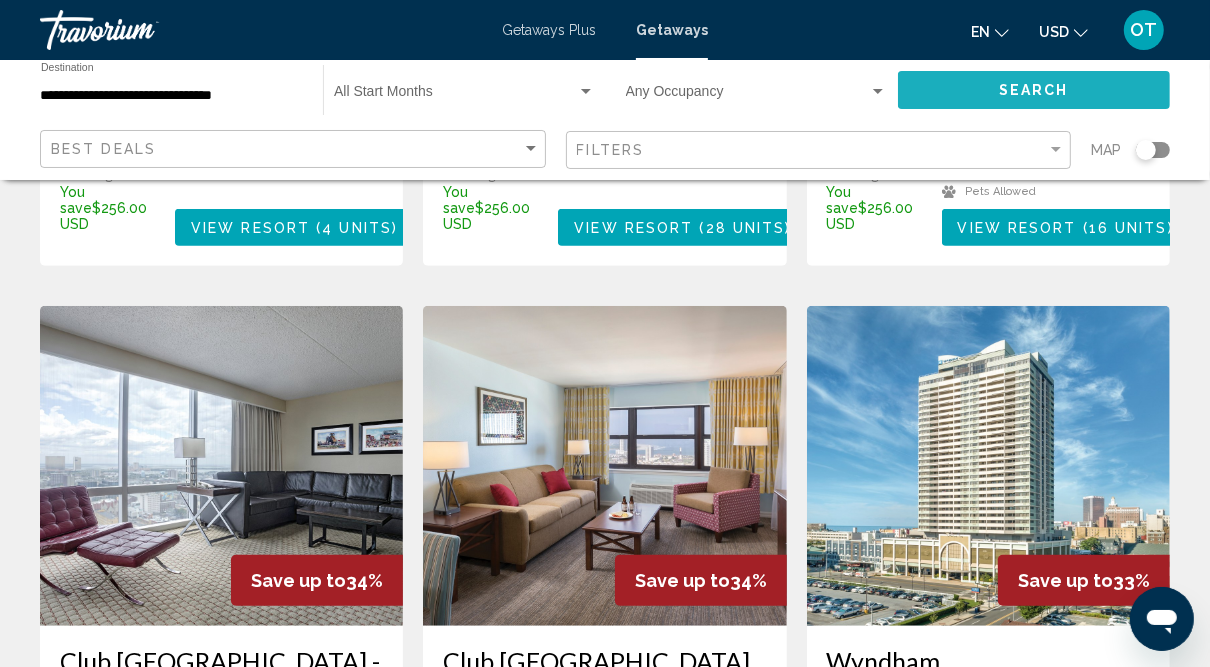 click on "Search" 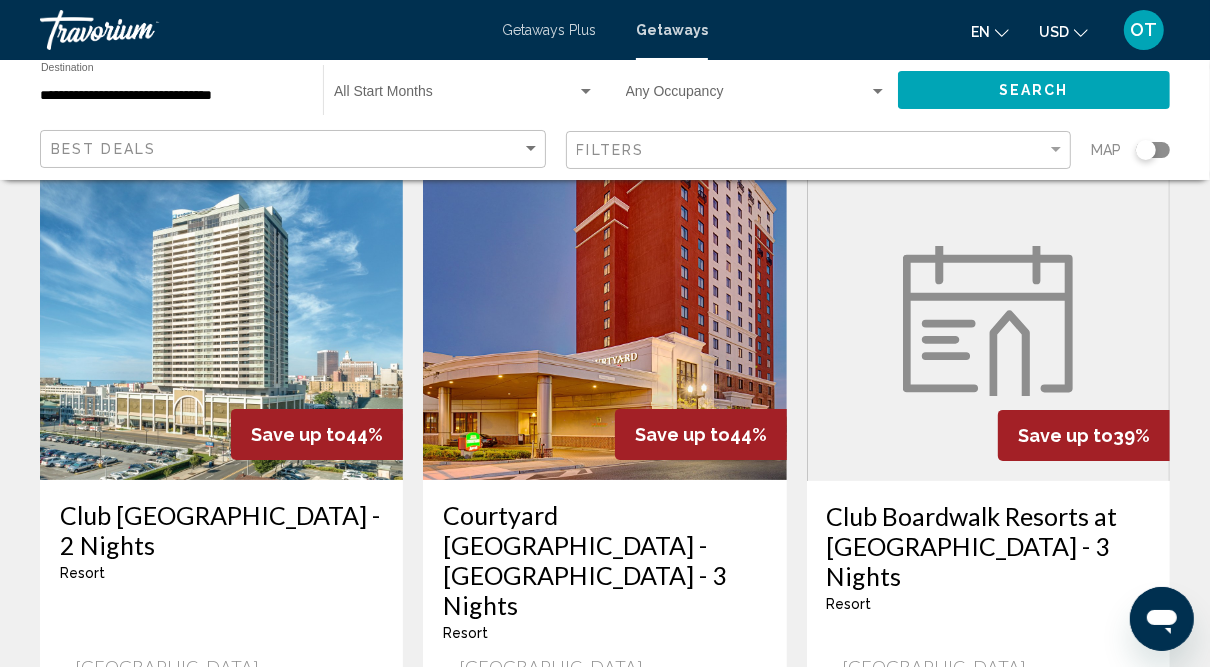 scroll, scrollTop: 0, scrollLeft: 0, axis: both 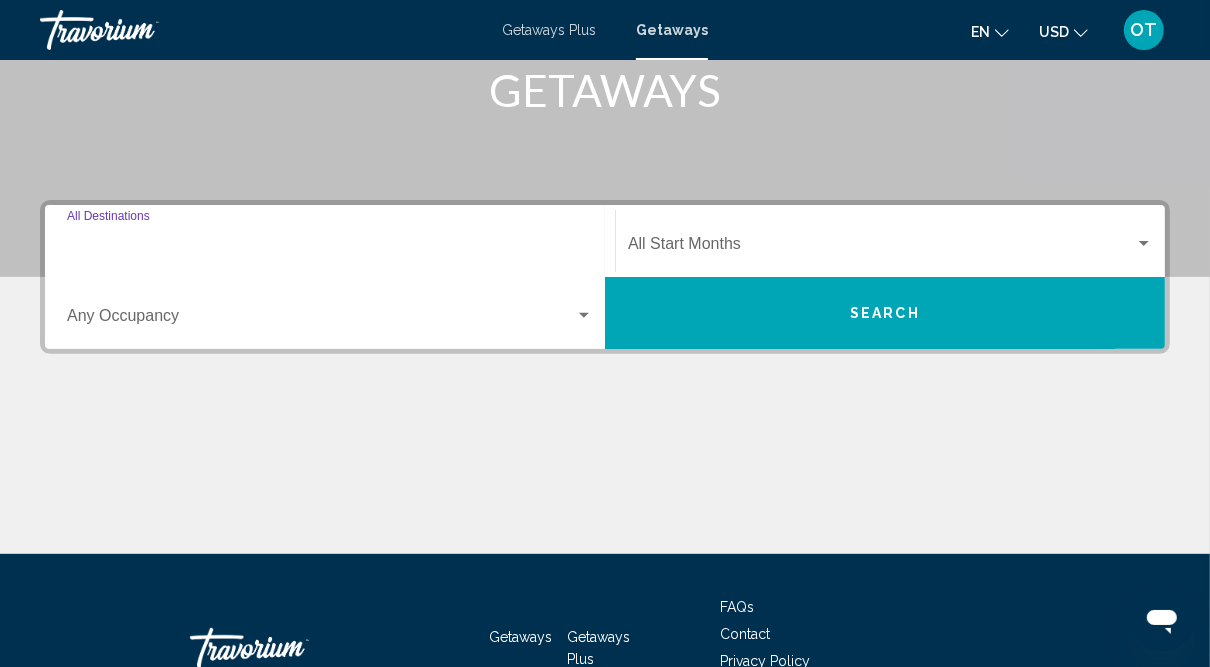 click on "Destination All Destinations" at bounding box center [330, 248] 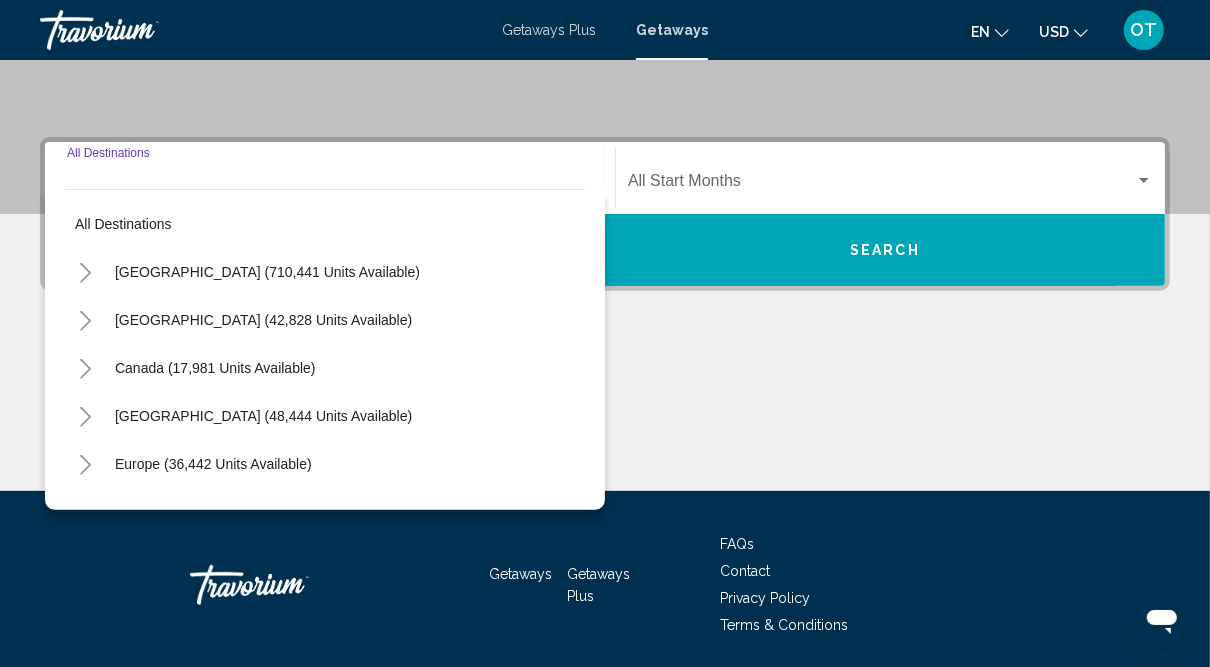scroll, scrollTop: 453, scrollLeft: 0, axis: vertical 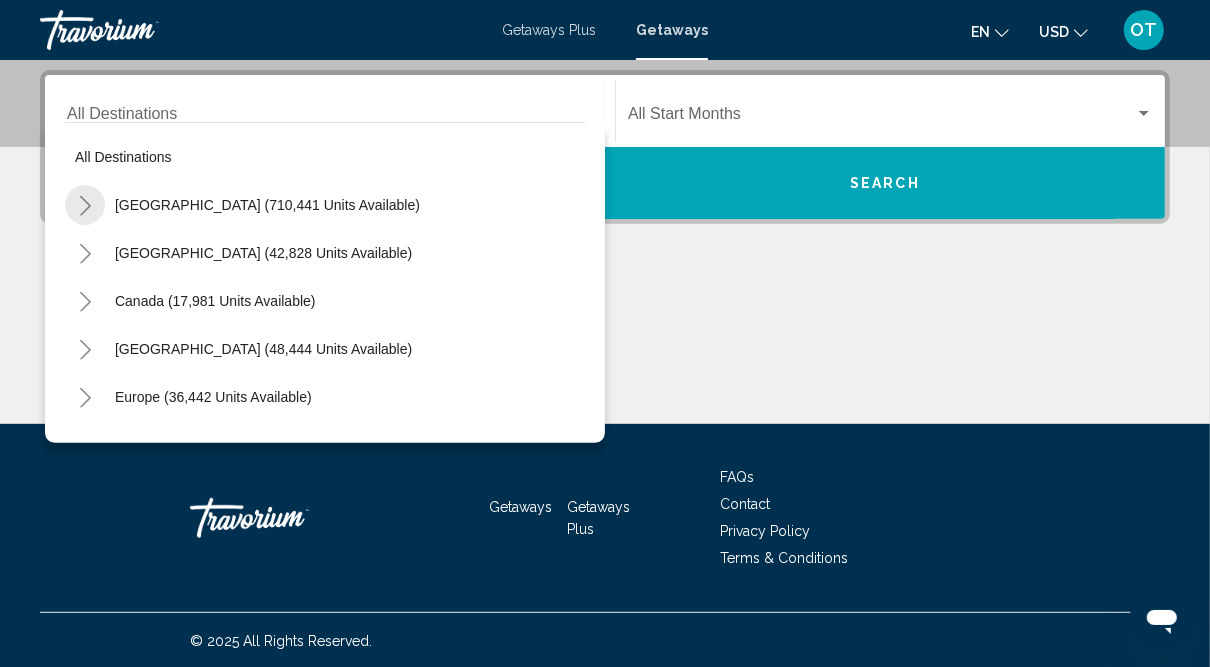 click 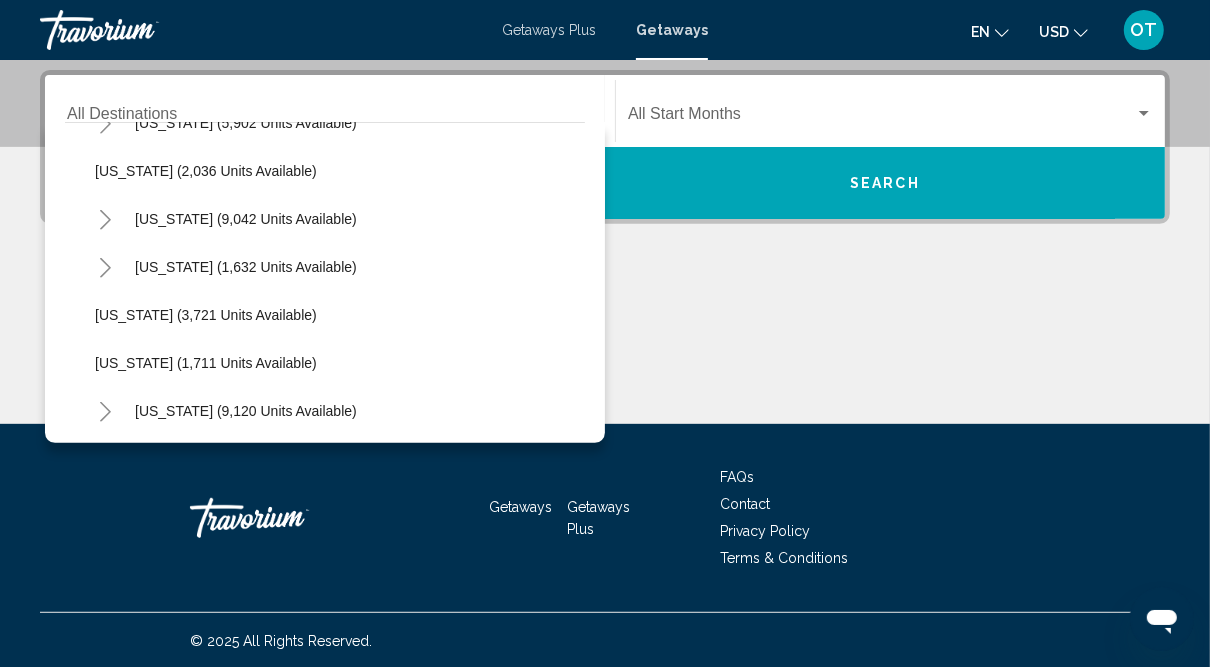 scroll, scrollTop: 1147, scrollLeft: 0, axis: vertical 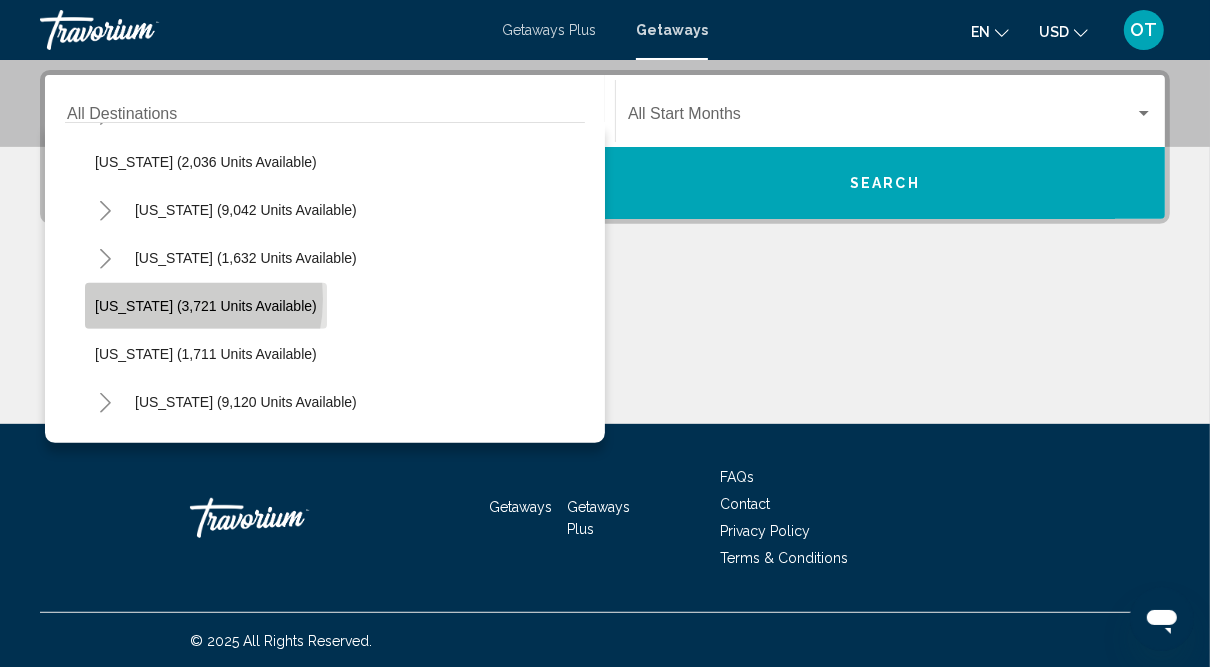 click on "[US_STATE] (3,721 units available)" 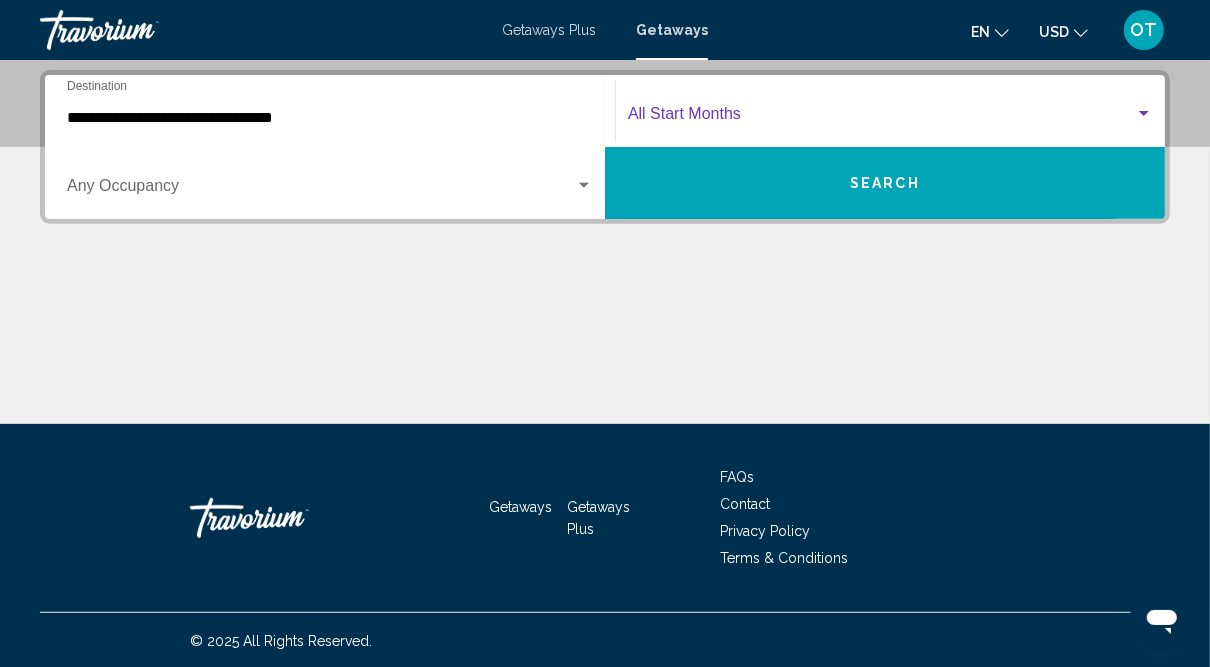 click at bounding box center (881, 118) 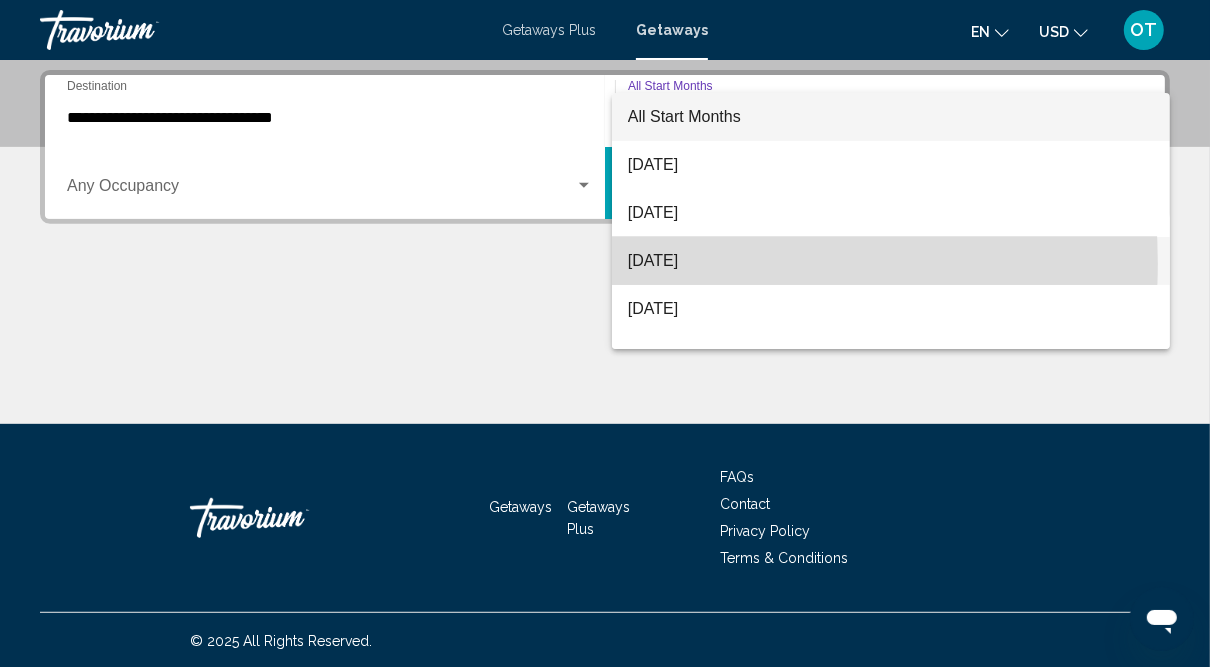 click on "[DATE]" at bounding box center (891, 261) 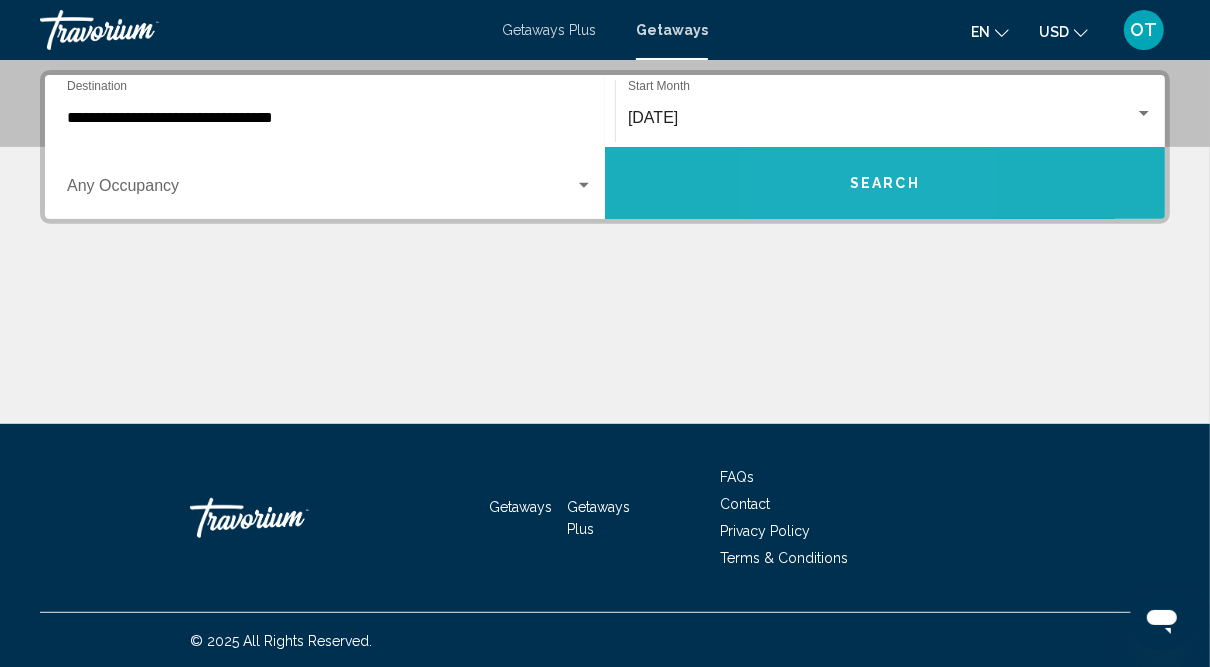 click on "Search" at bounding box center [885, 183] 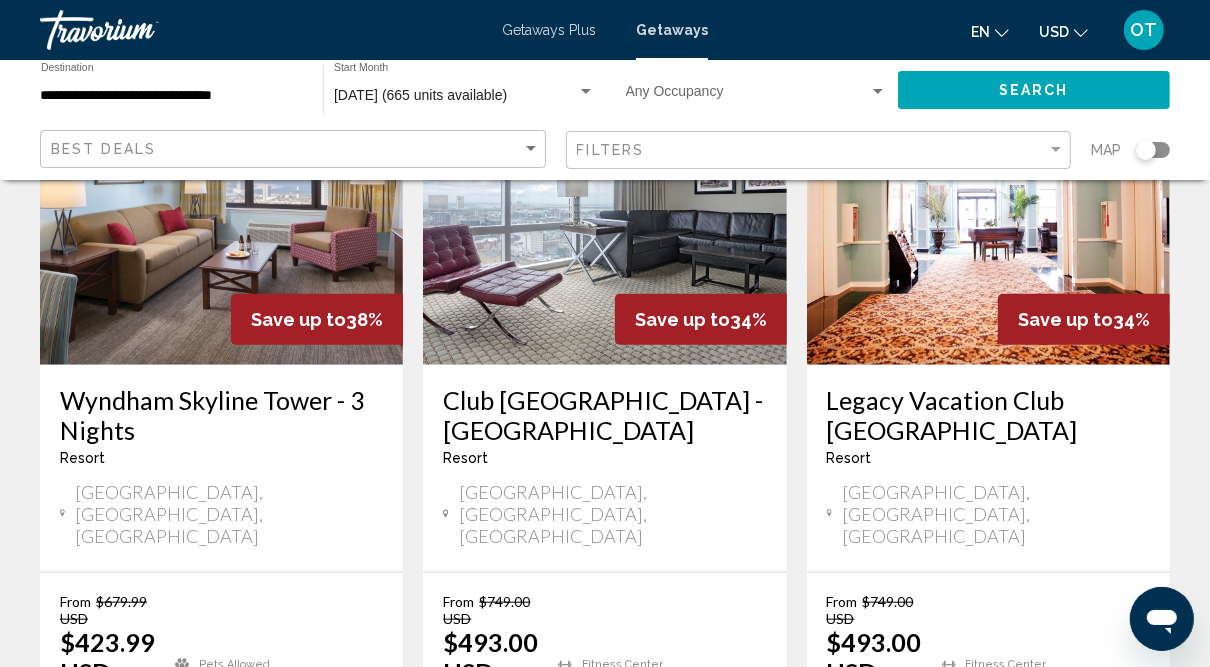 scroll, scrollTop: 1068, scrollLeft: 0, axis: vertical 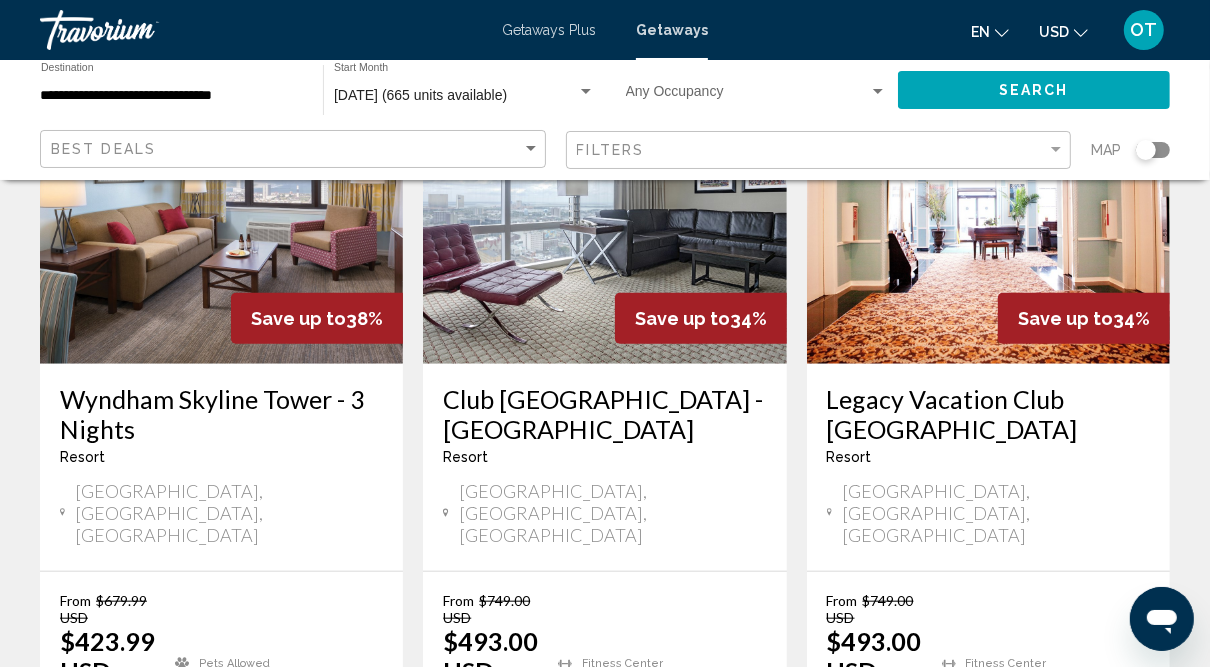 click on "View Resort" at bounding box center (633, 748) 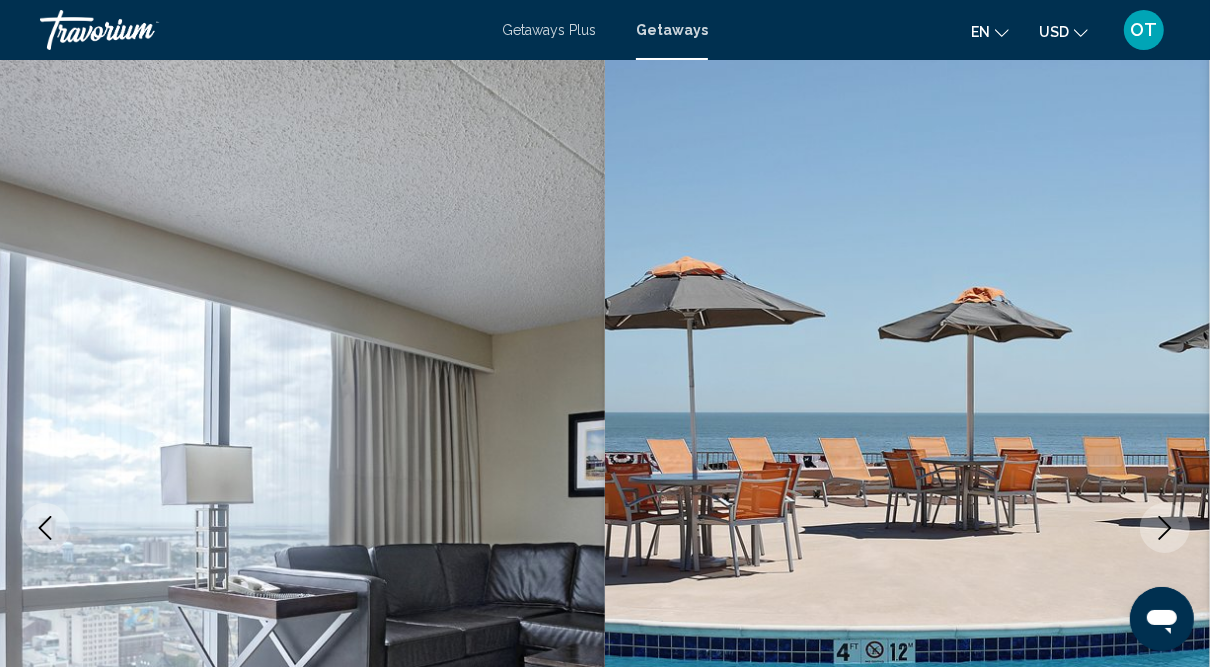scroll, scrollTop: 0, scrollLeft: 0, axis: both 